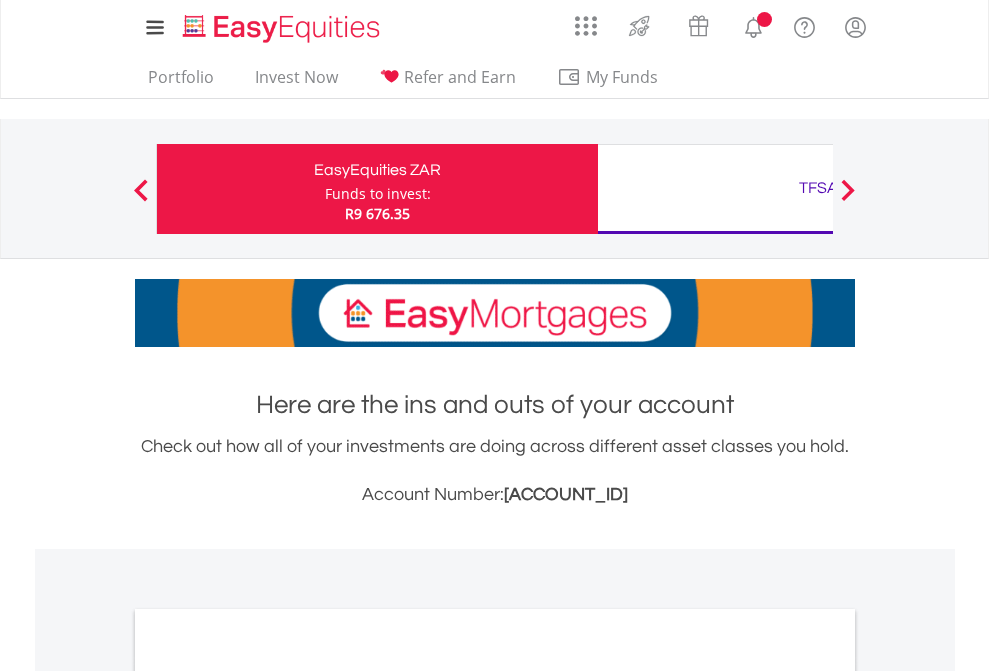 scroll, scrollTop: 0, scrollLeft: 0, axis: both 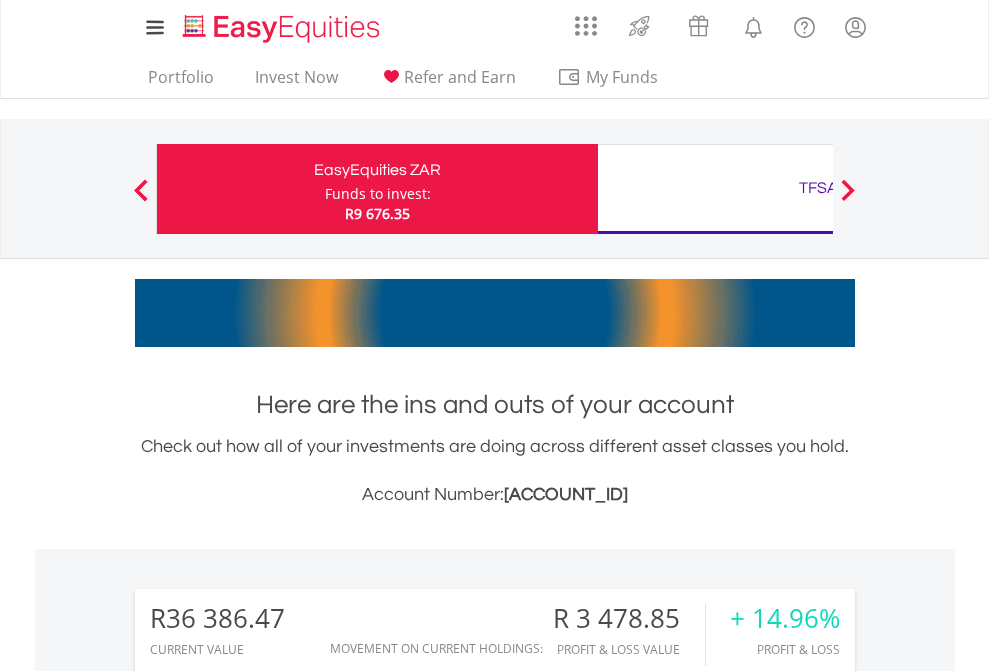 click on "Funds to invest:" at bounding box center (378, 194) 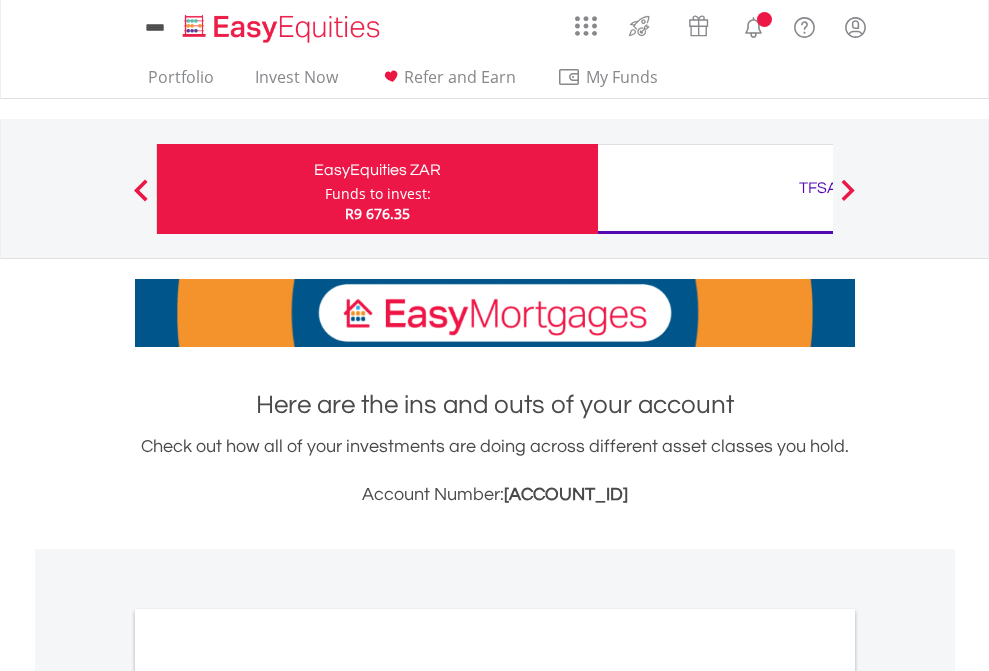 scroll, scrollTop: 0, scrollLeft: 0, axis: both 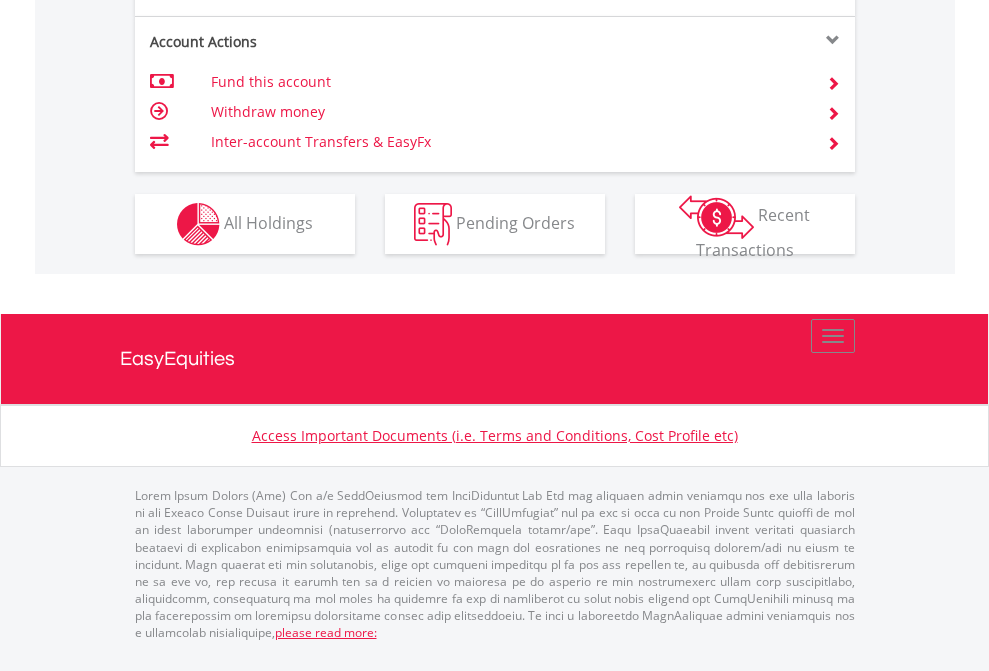 click on "Investment types" at bounding box center [706, -337] 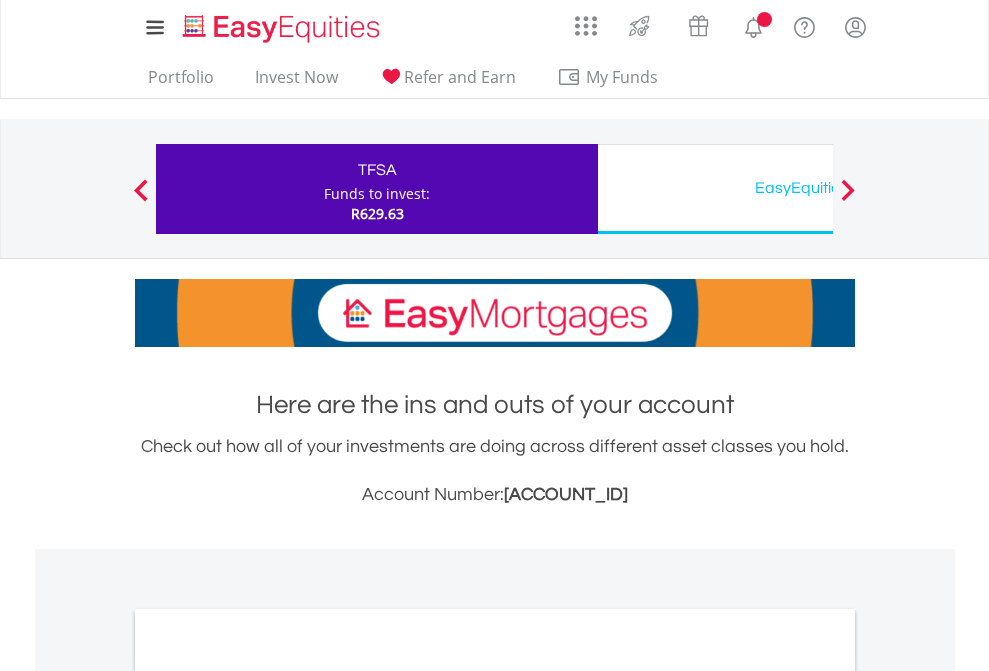 scroll, scrollTop: 0, scrollLeft: 0, axis: both 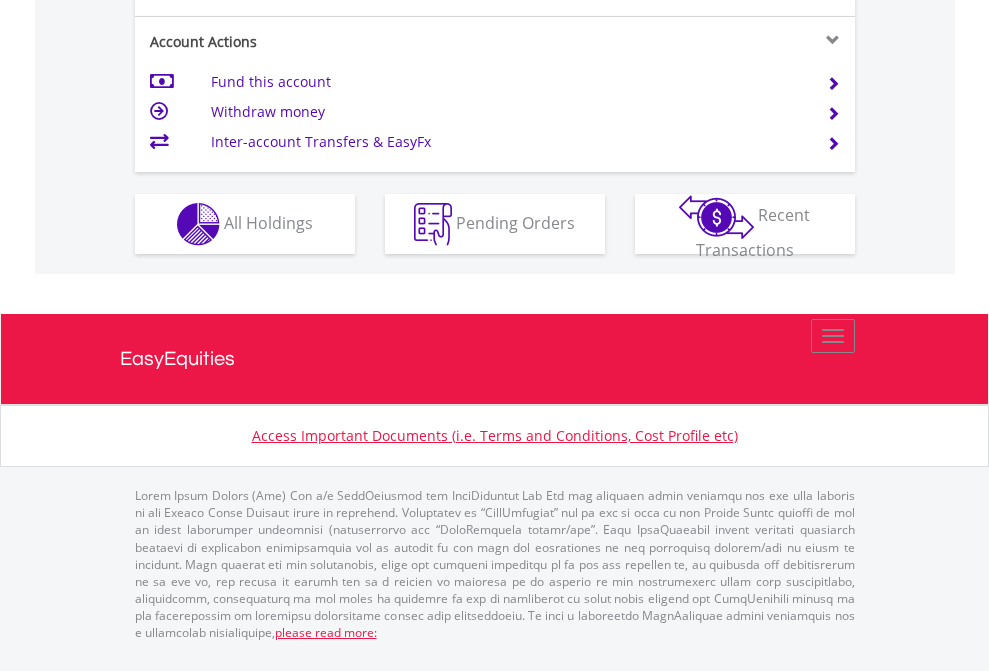 click on "Investment types" at bounding box center (706, -337) 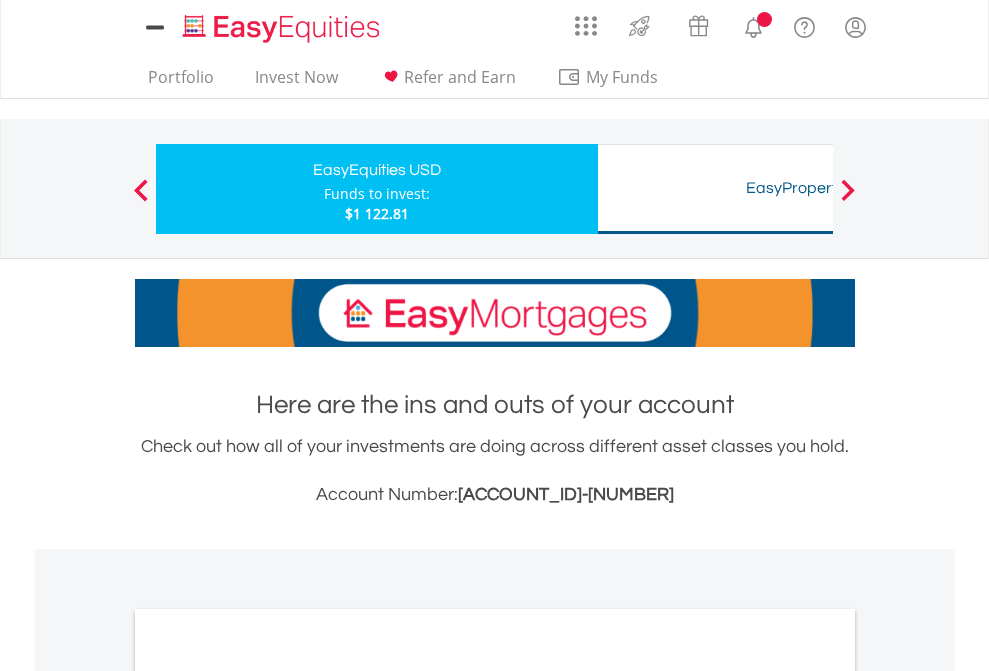 scroll, scrollTop: 0, scrollLeft: 0, axis: both 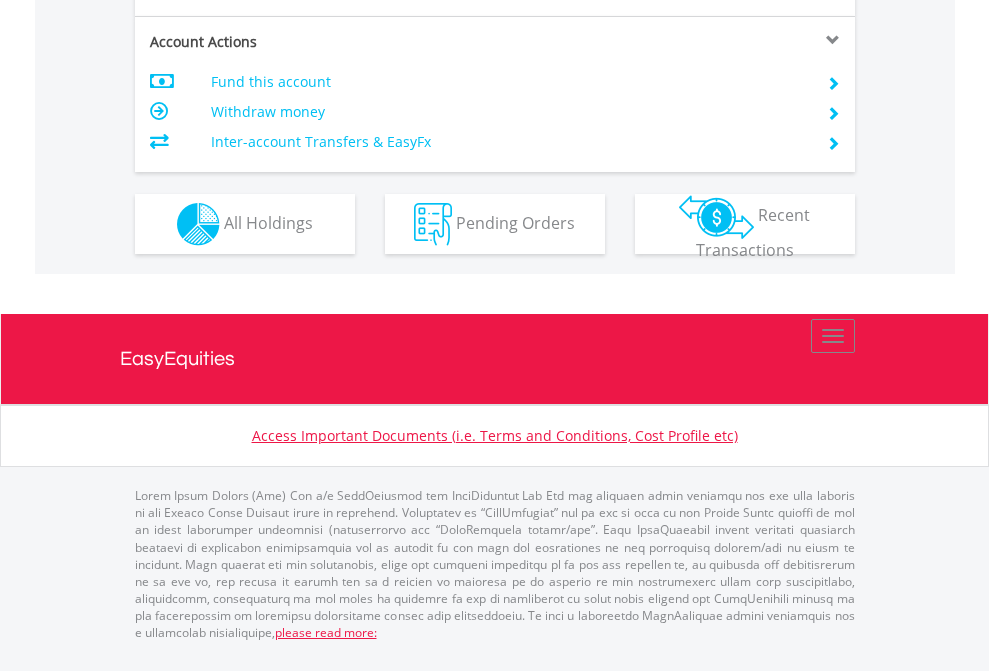 click on "Investment types" at bounding box center [706, -337] 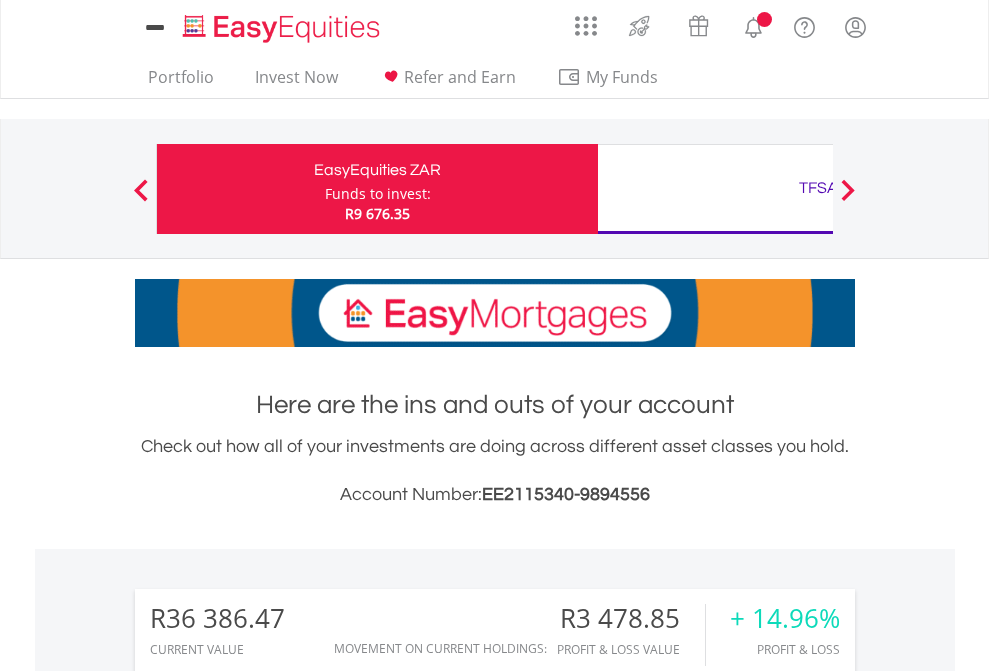 scroll, scrollTop: 0, scrollLeft: 0, axis: both 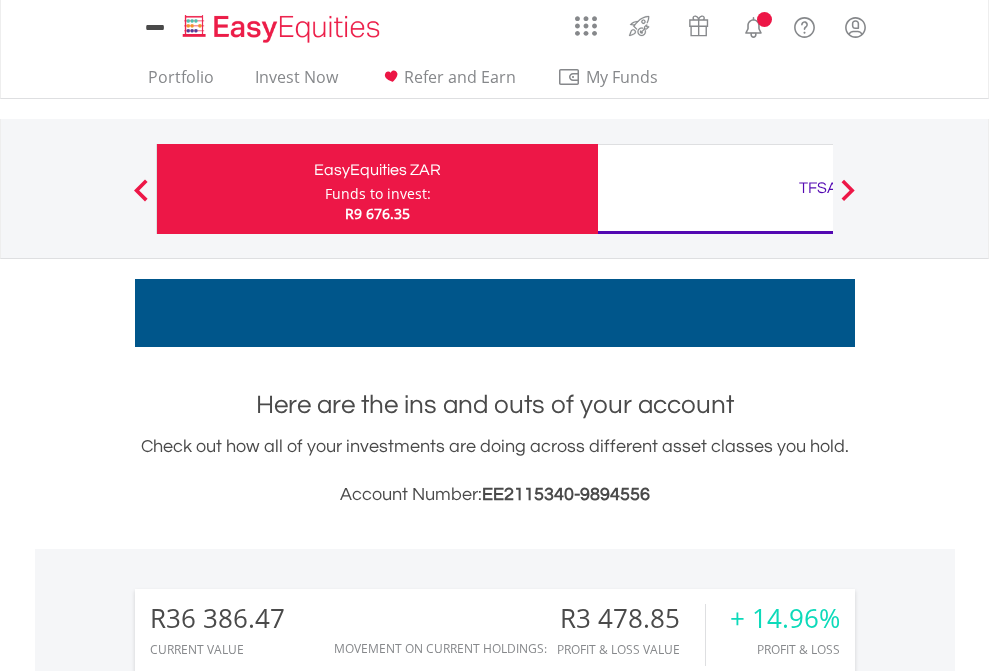 click on "All Holdings" at bounding box center [268, 1586] 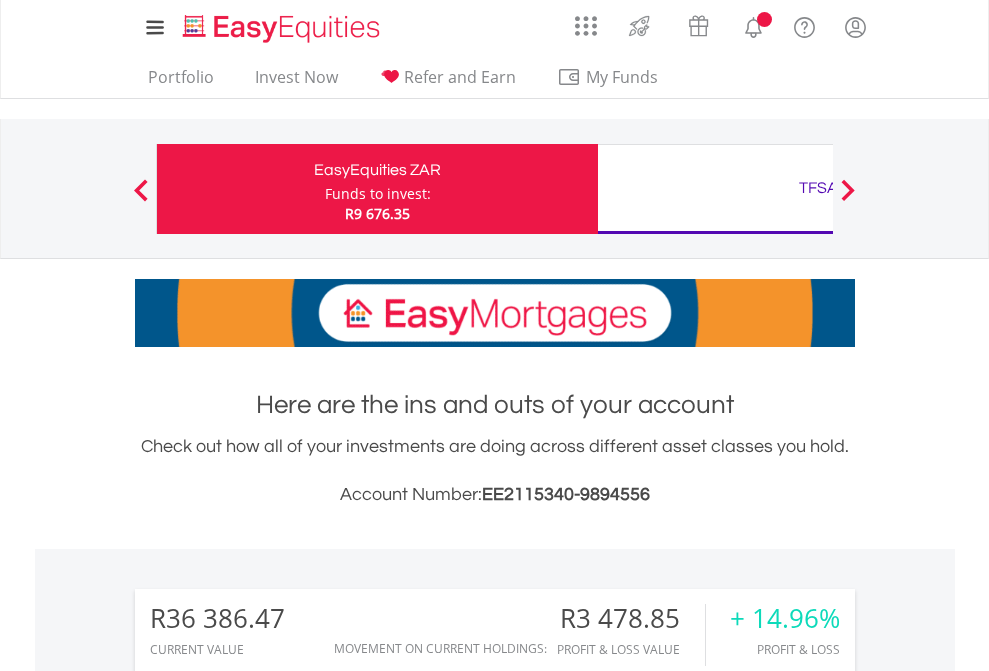 scroll, scrollTop: 1613, scrollLeft: 0, axis: vertical 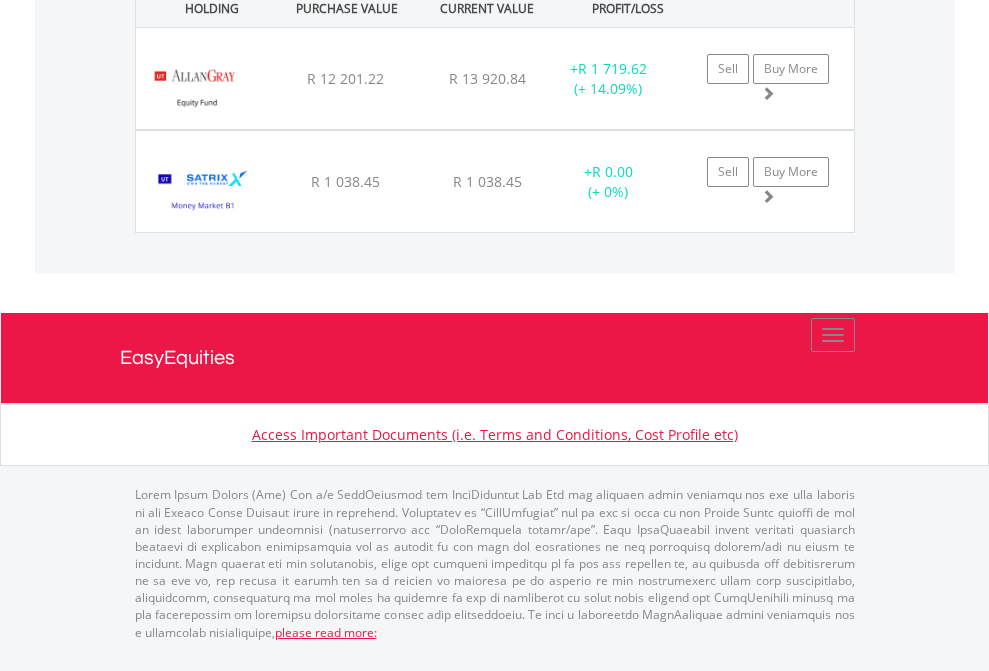 click on "TFSA" at bounding box center (818, -1865) 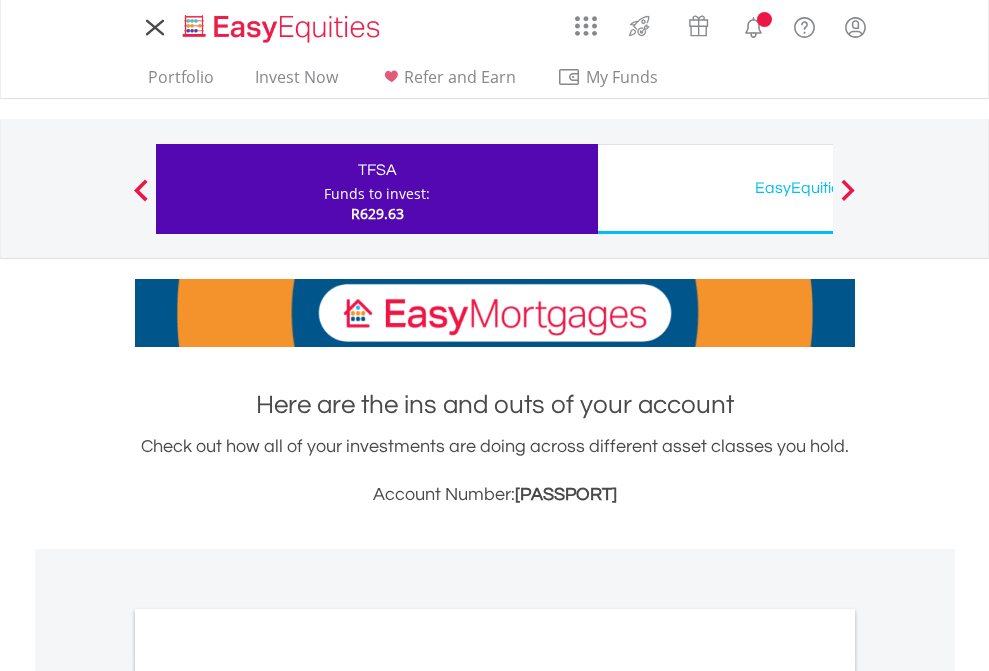 scroll, scrollTop: 0, scrollLeft: 0, axis: both 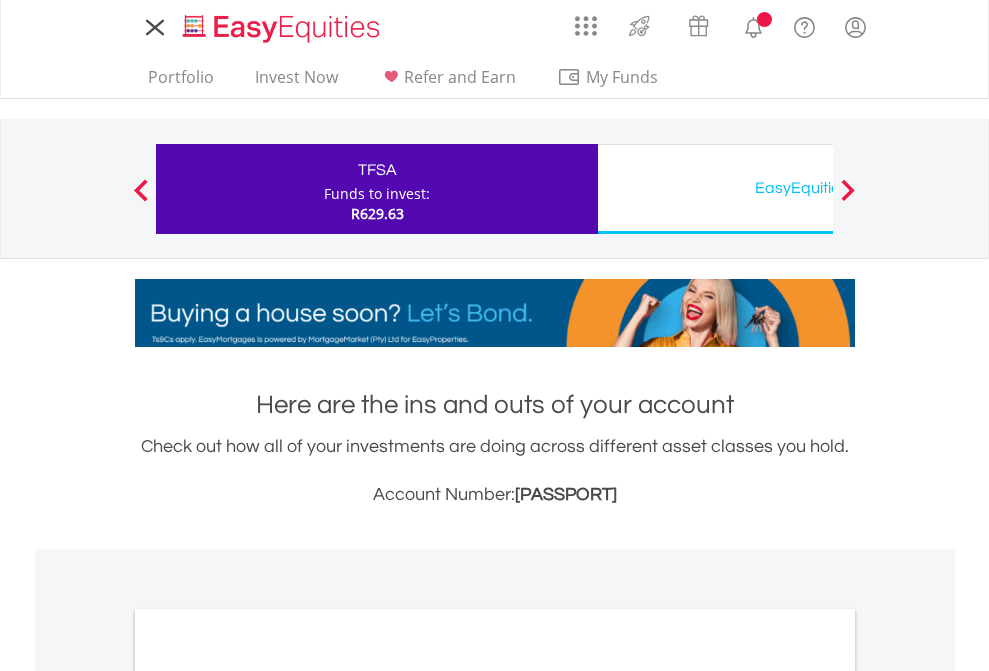 click on "All Holdings" at bounding box center (268, 1096) 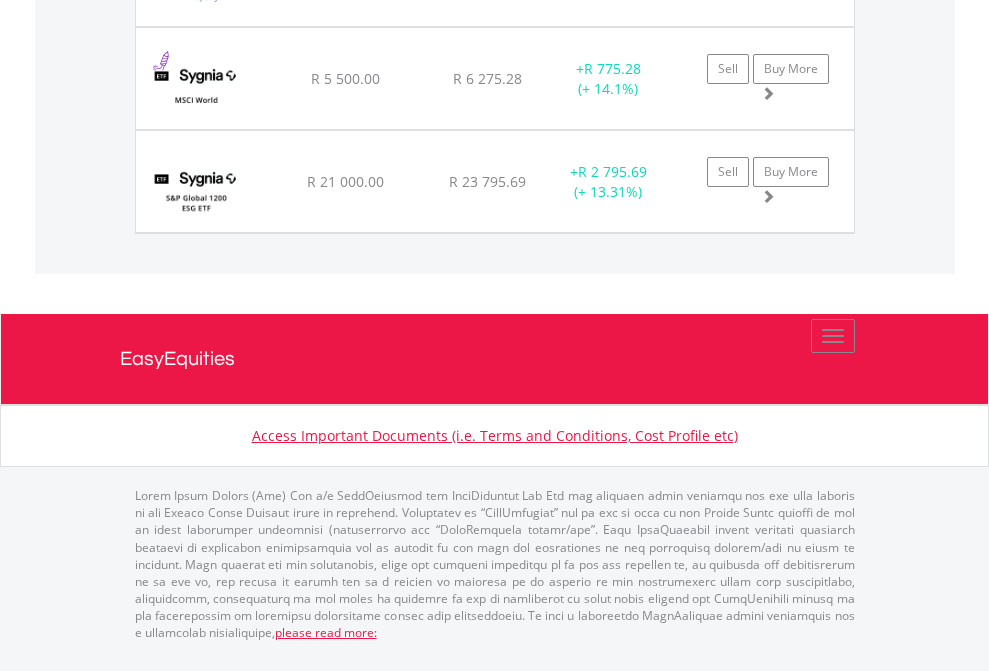 click on "EasyEquities USD" at bounding box center (818, -1380) 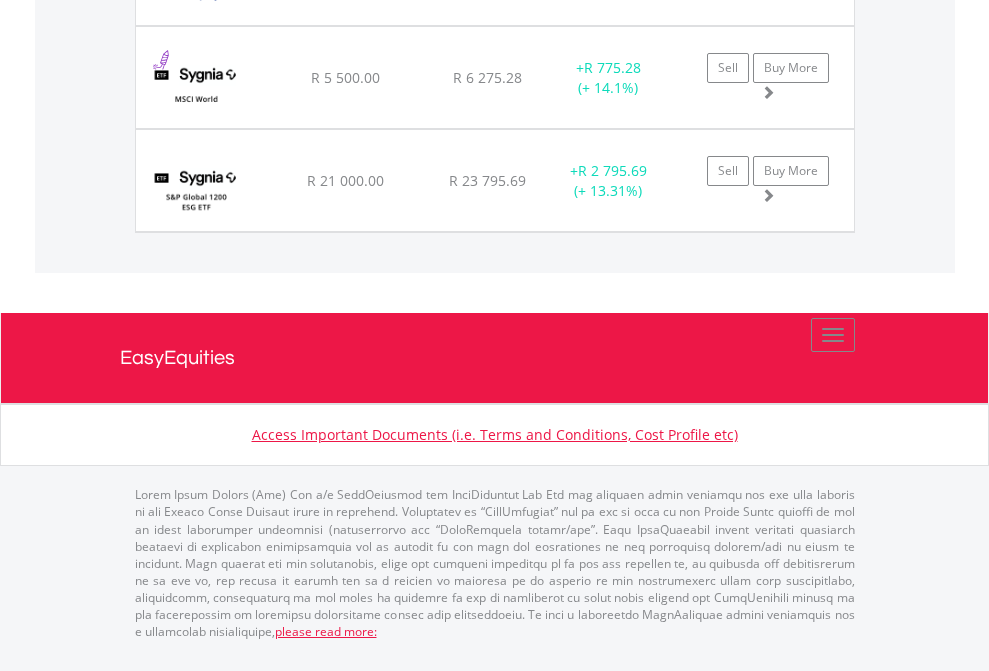 scroll, scrollTop: 144, scrollLeft: 0, axis: vertical 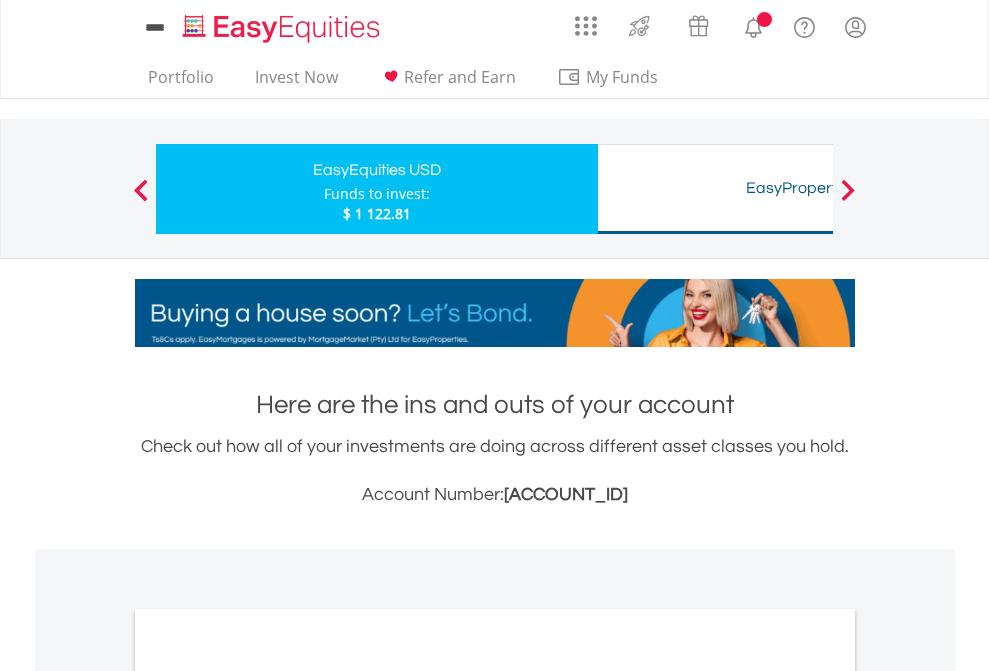 click on "All Holdings" at bounding box center [268, 1096] 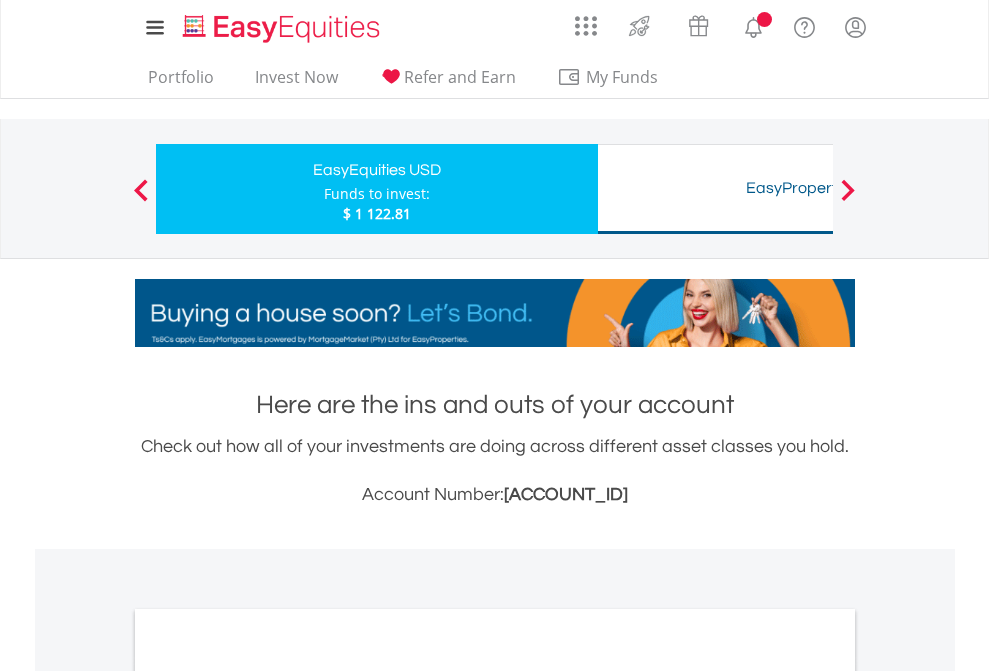 scroll, scrollTop: 1202, scrollLeft: 0, axis: vertical 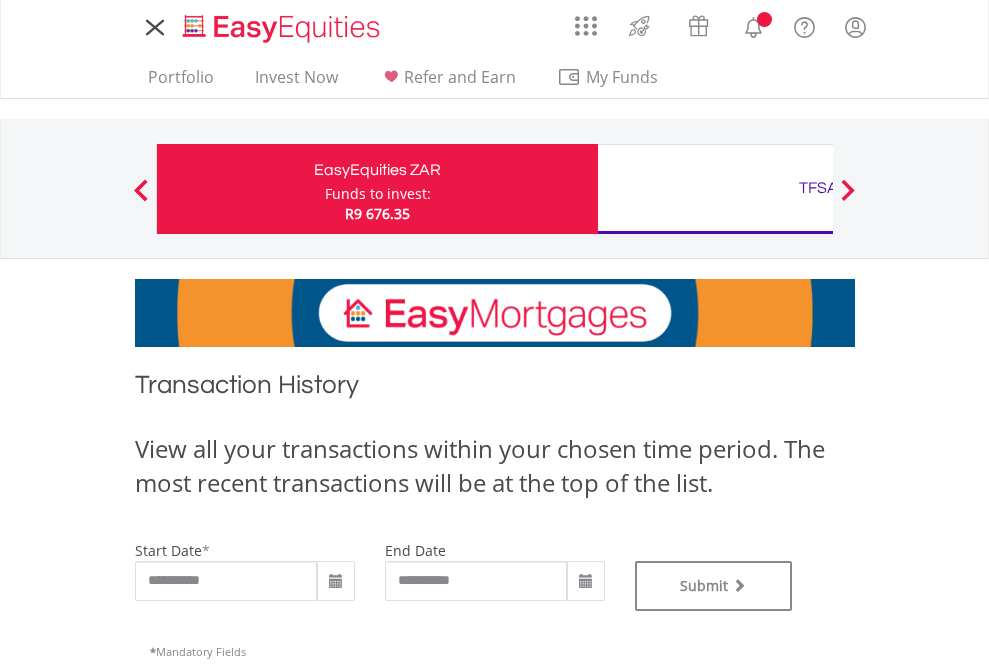 type on "**********" 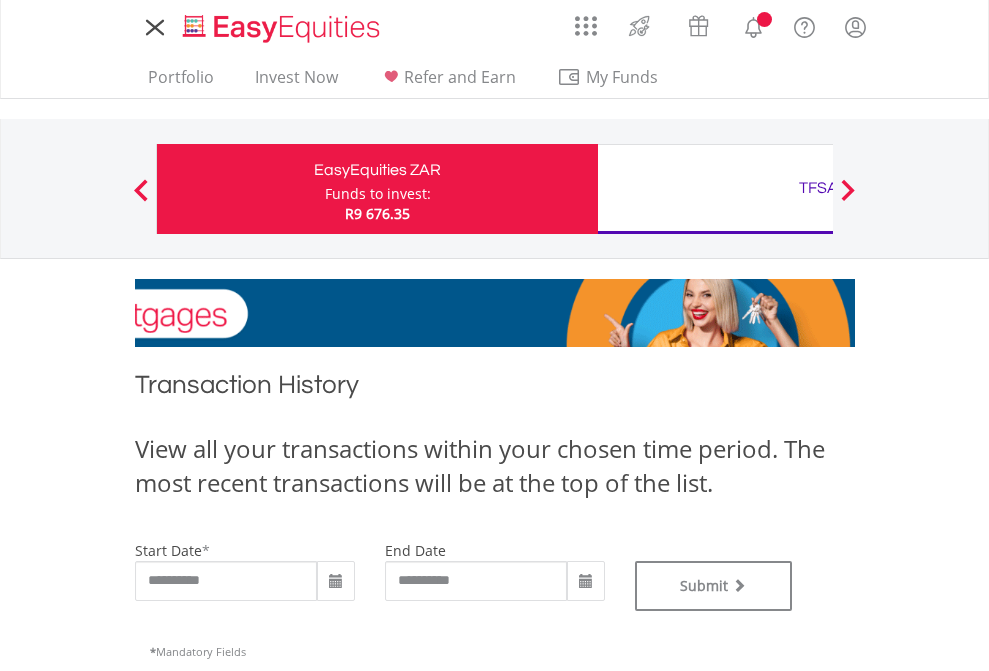 type on "**********" 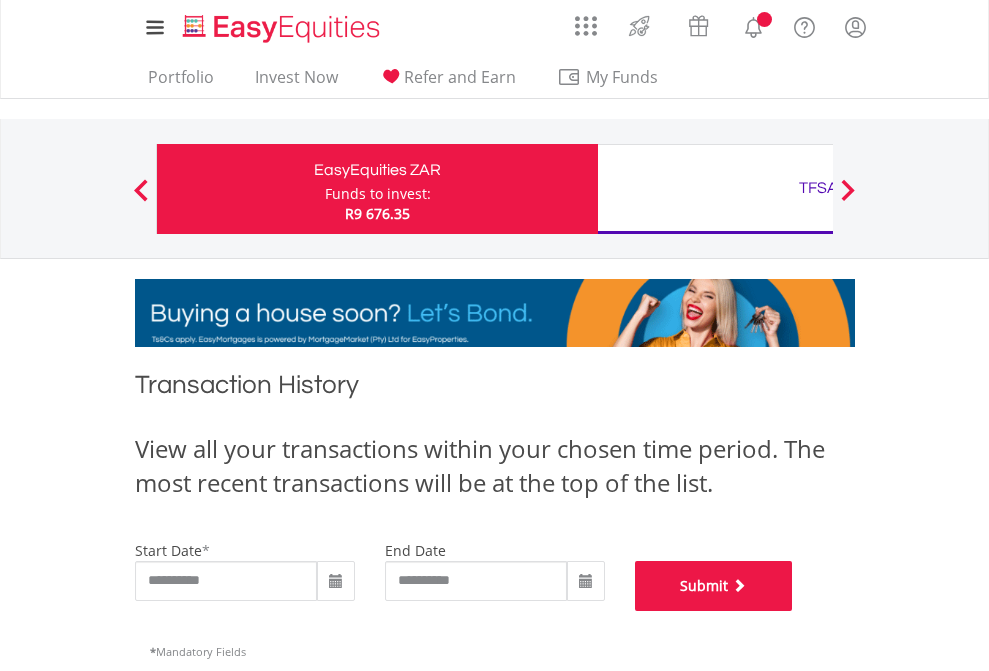 click on "Submit" at bounding box center [714, 586] 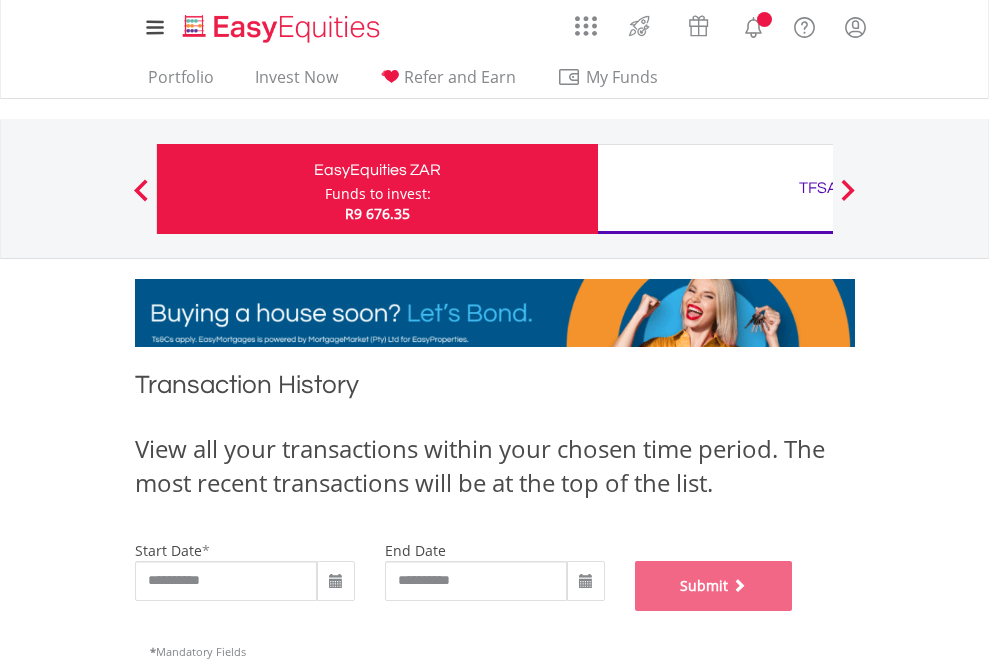 scroll, scrollTop: 811, scrollLeft: 0, axis: vertical 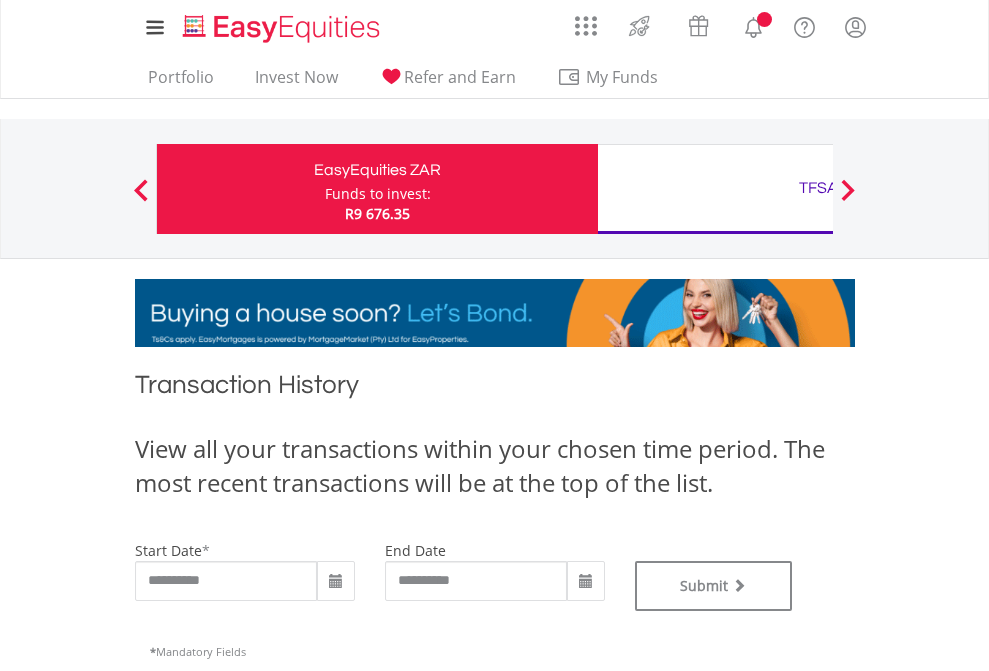 click on "TFSA" at bounding box center [818, 188] 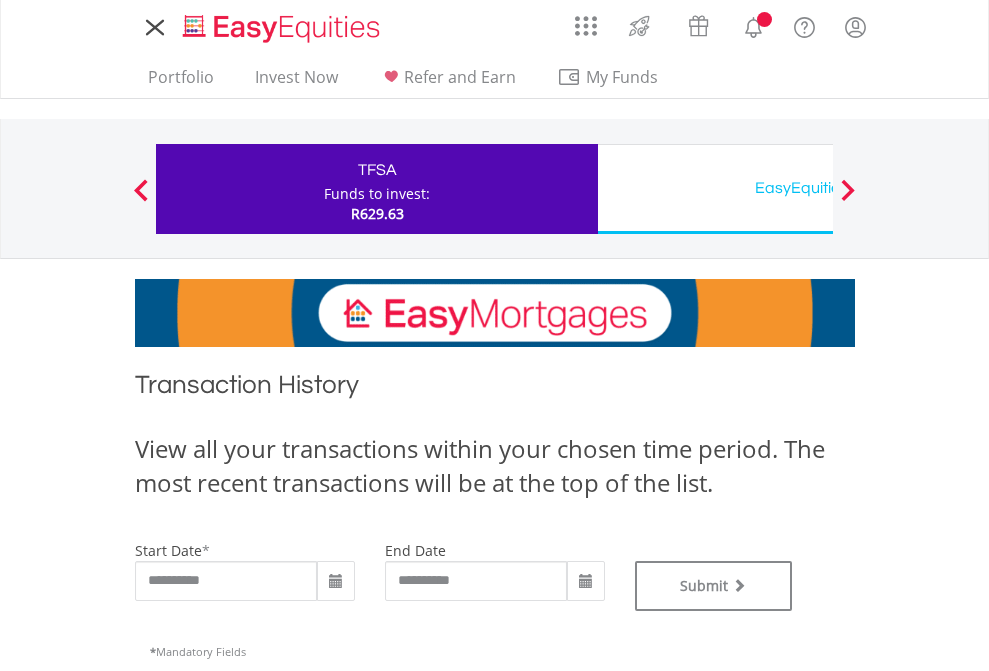 scroll, scrollTop: 0, scrollLeft: 0, axis: both 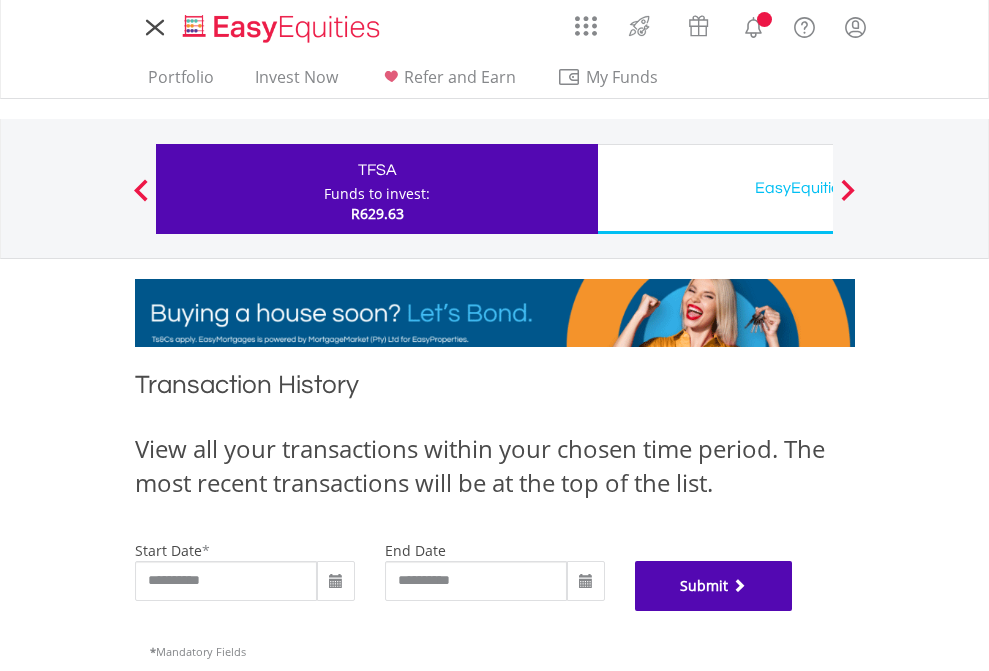 click on "Submit" at bounding box center (714, 586) 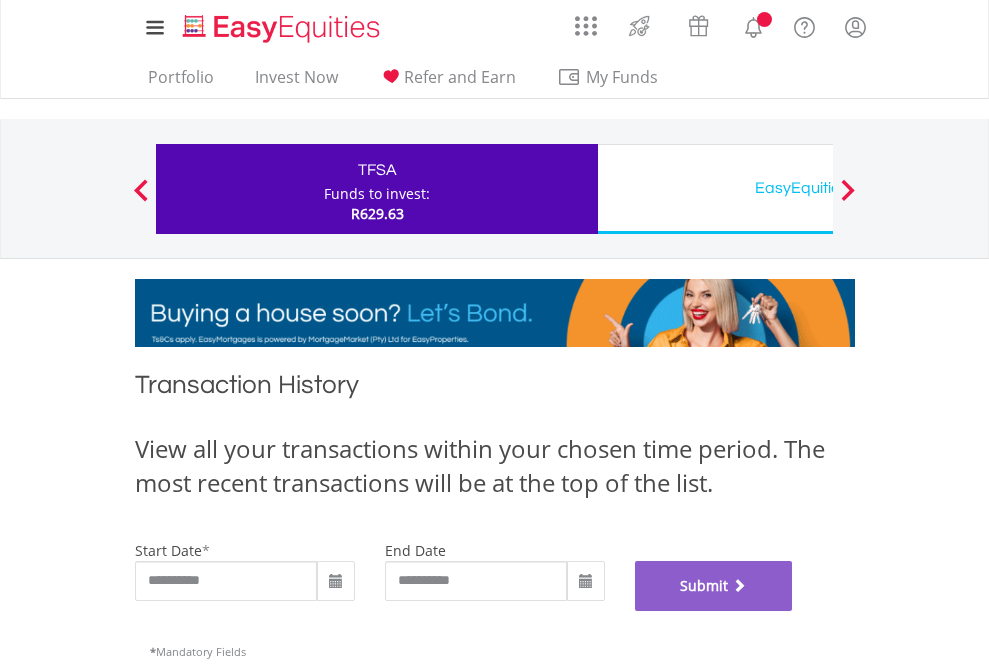 scroll, scrollTop: 811, scrollLeft: 0, axis: vertical 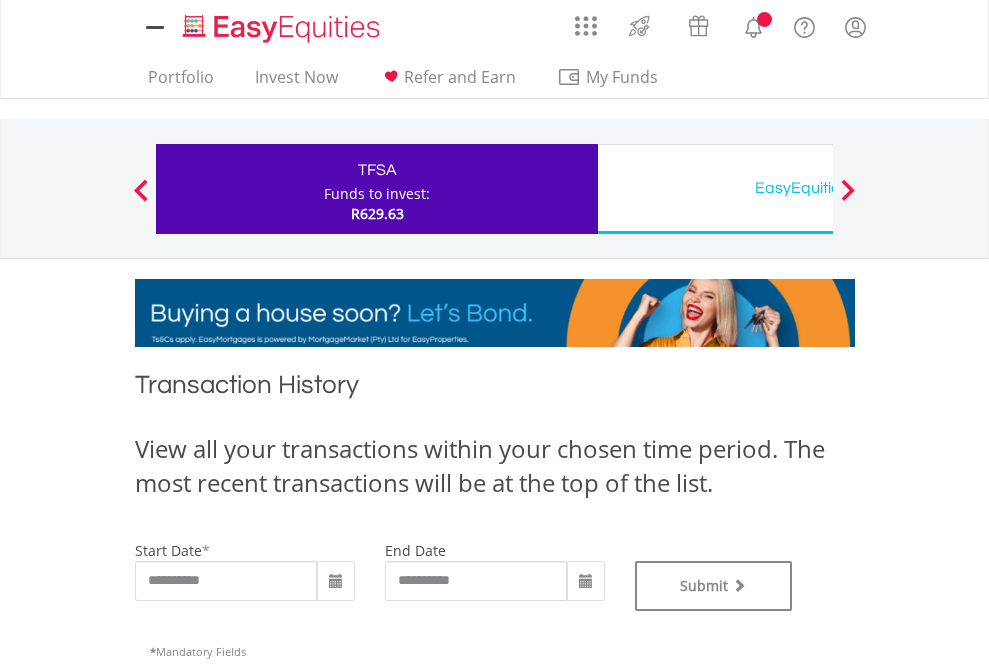 click on "EasyEquities USD" at bounding box center (818, 188) 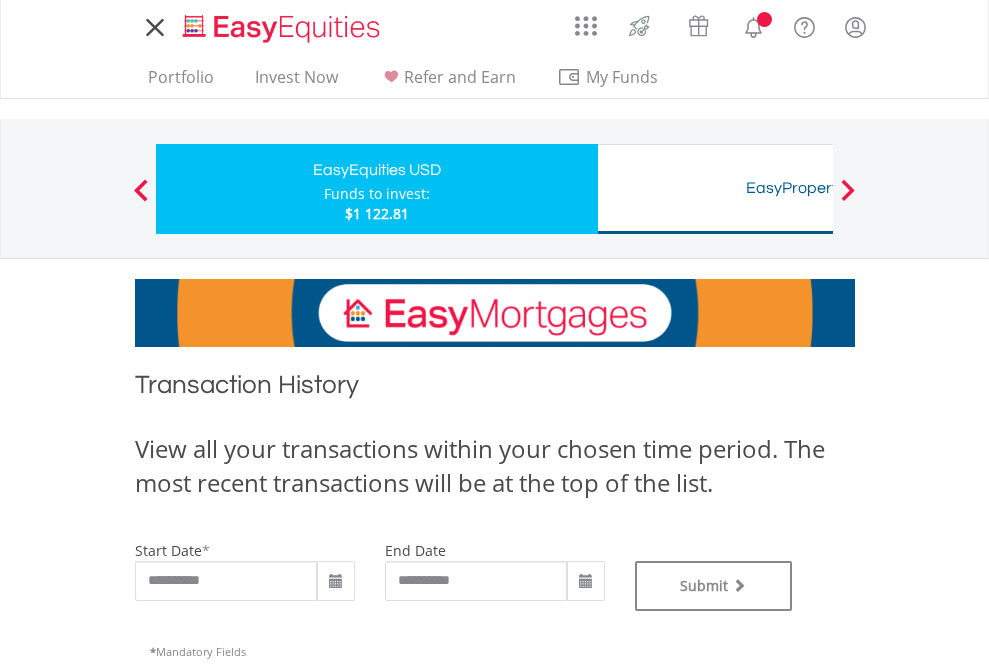 scroll, scrollTop: 0, scrollLeft: 0, axis: both 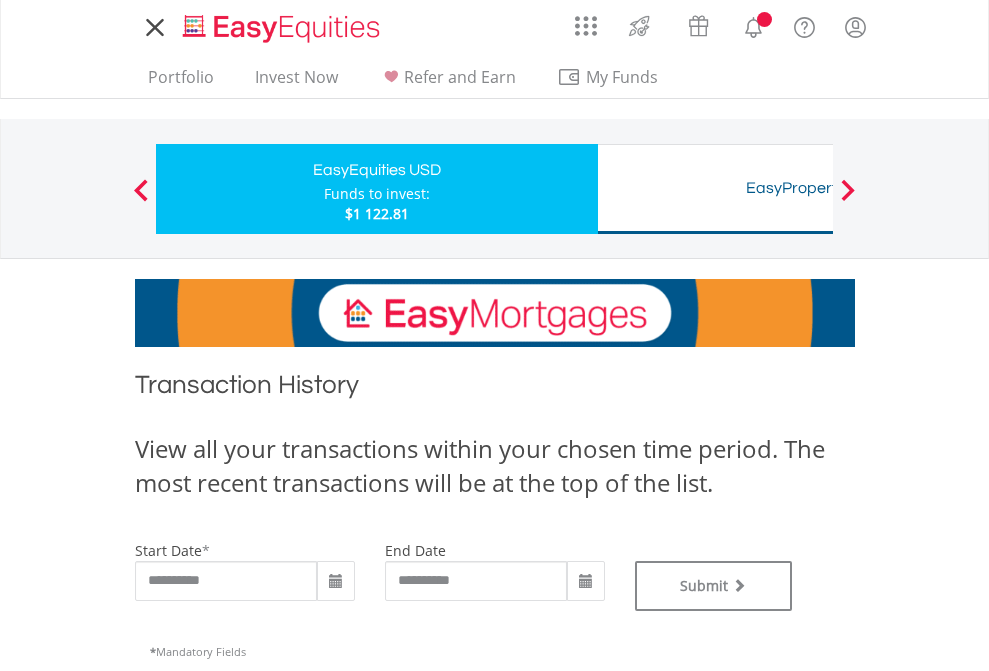 type on "**********" 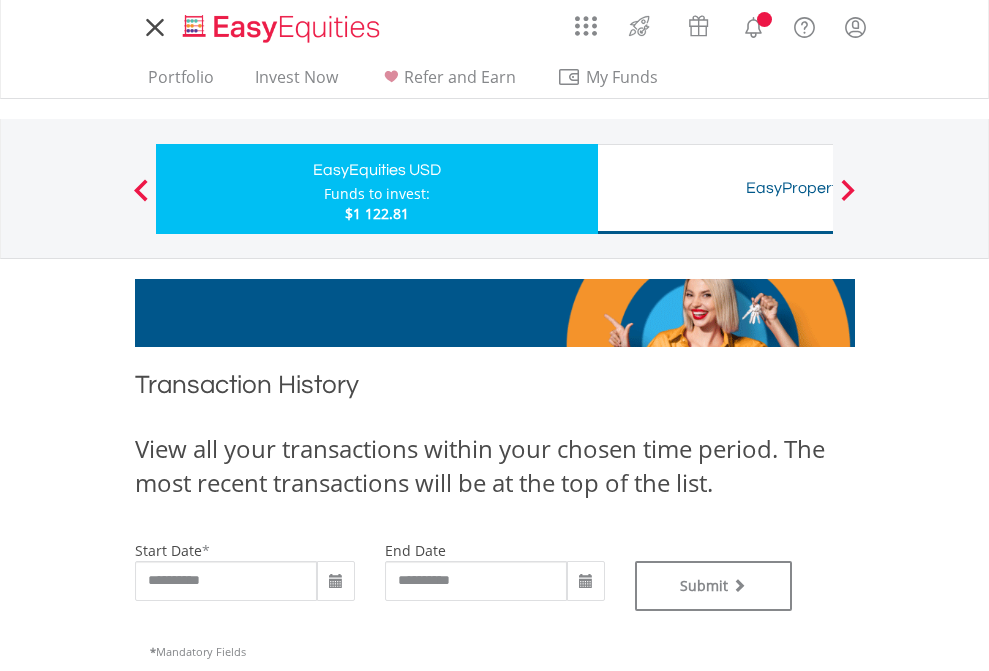 type on "**********" 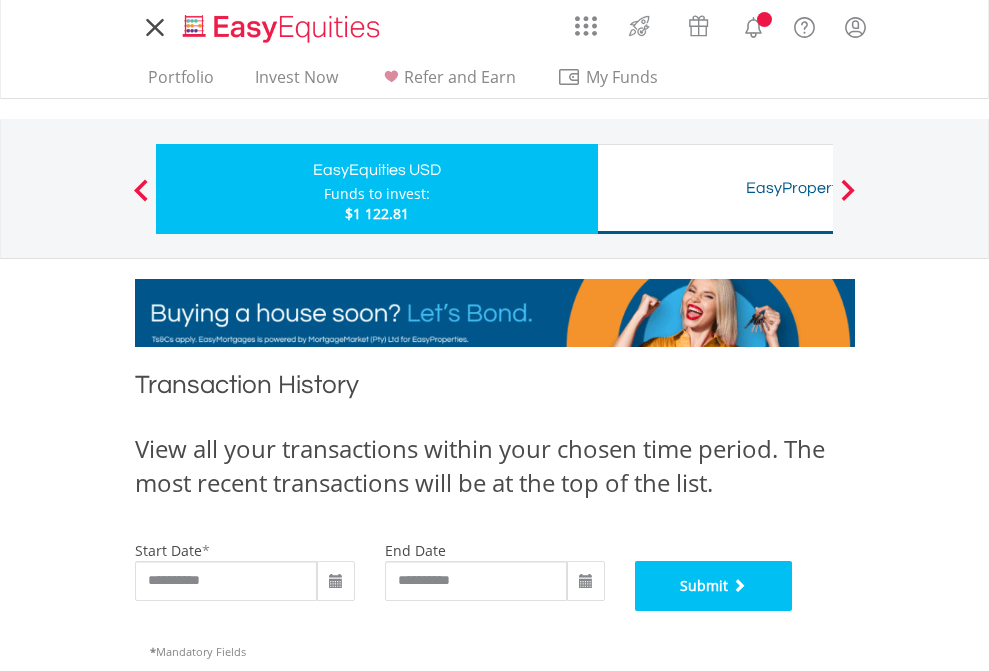 click on "Submit" at bounding box center (714, 586) 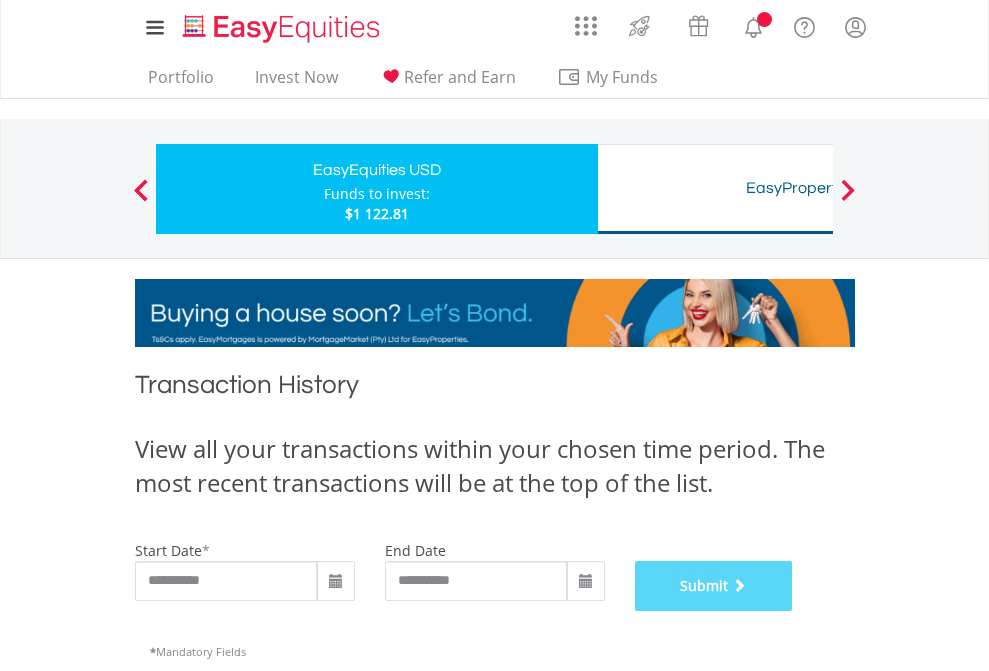 scroll, scrollTop: 811, scrollLeft: 0, axis: vertical 